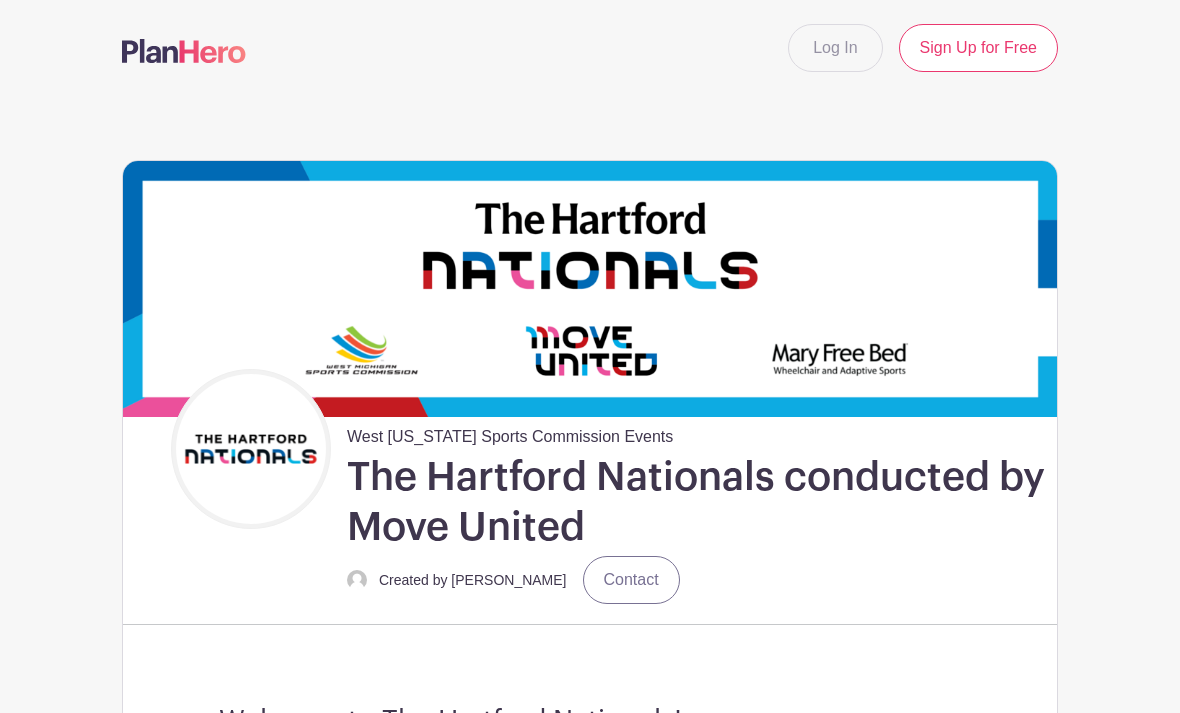 scroll, scrollTop: 0, scrollLeft: 0, axis: both 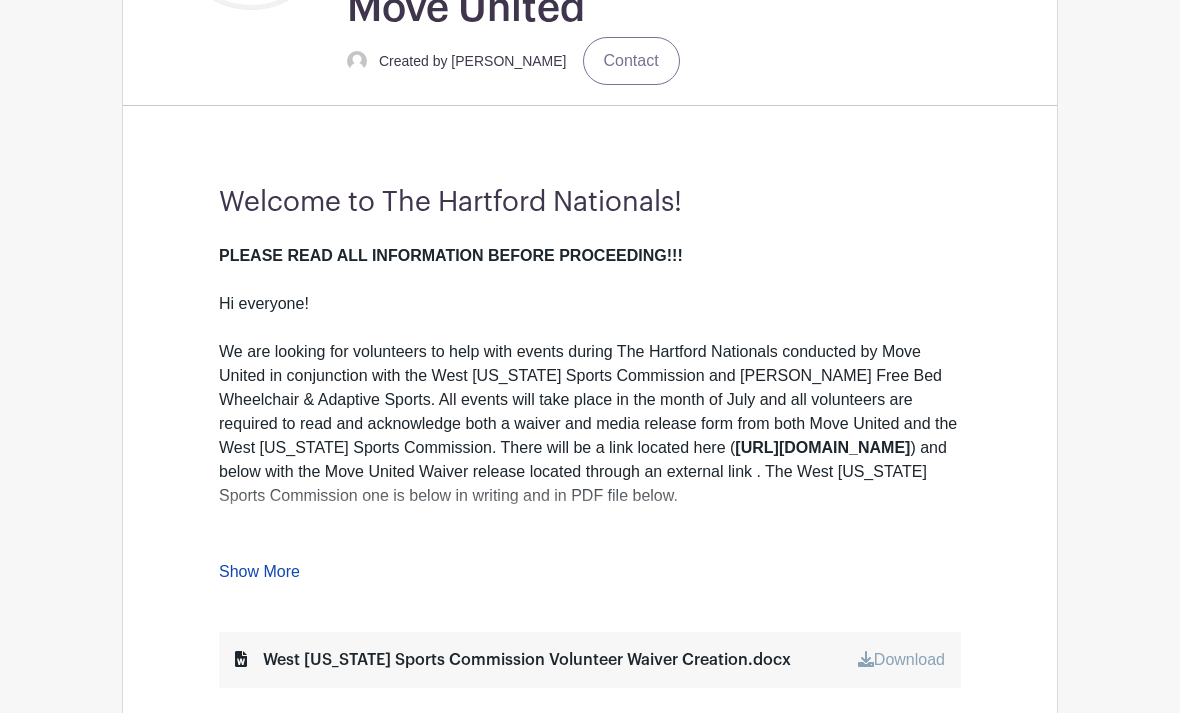 click on "Show More" at bounding box center [259, 575] 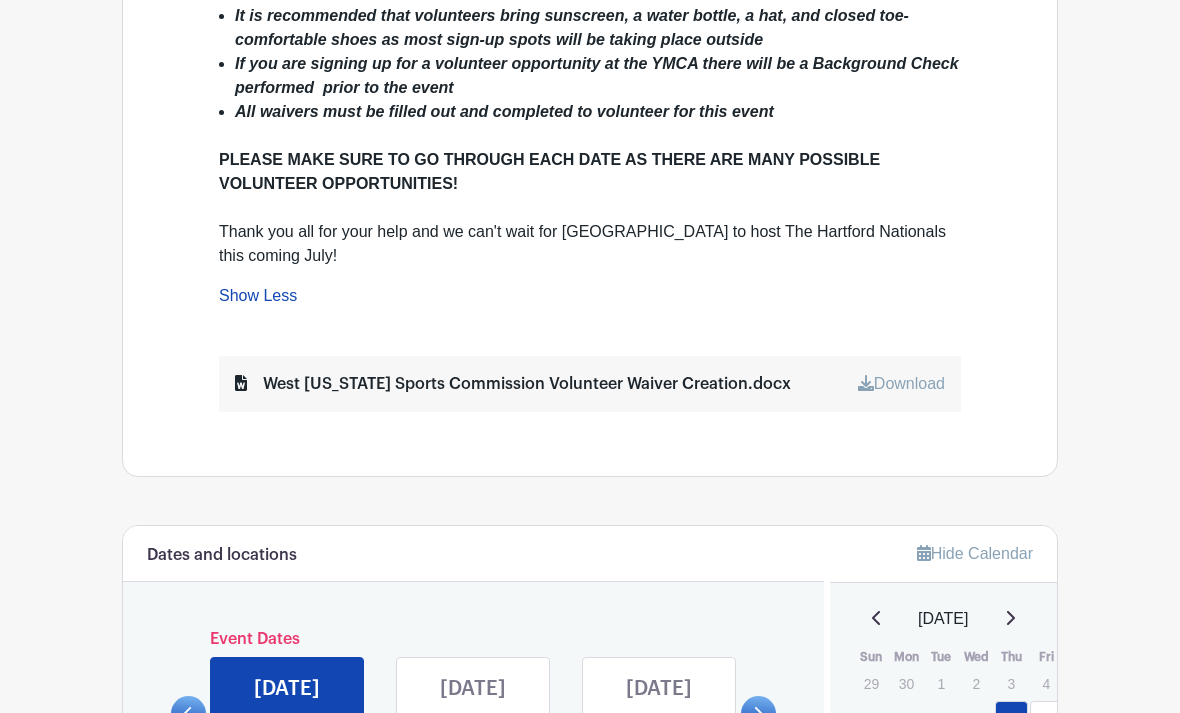 scroll, scrollTop: 1163, scrollLeft: 0, axis: vertical 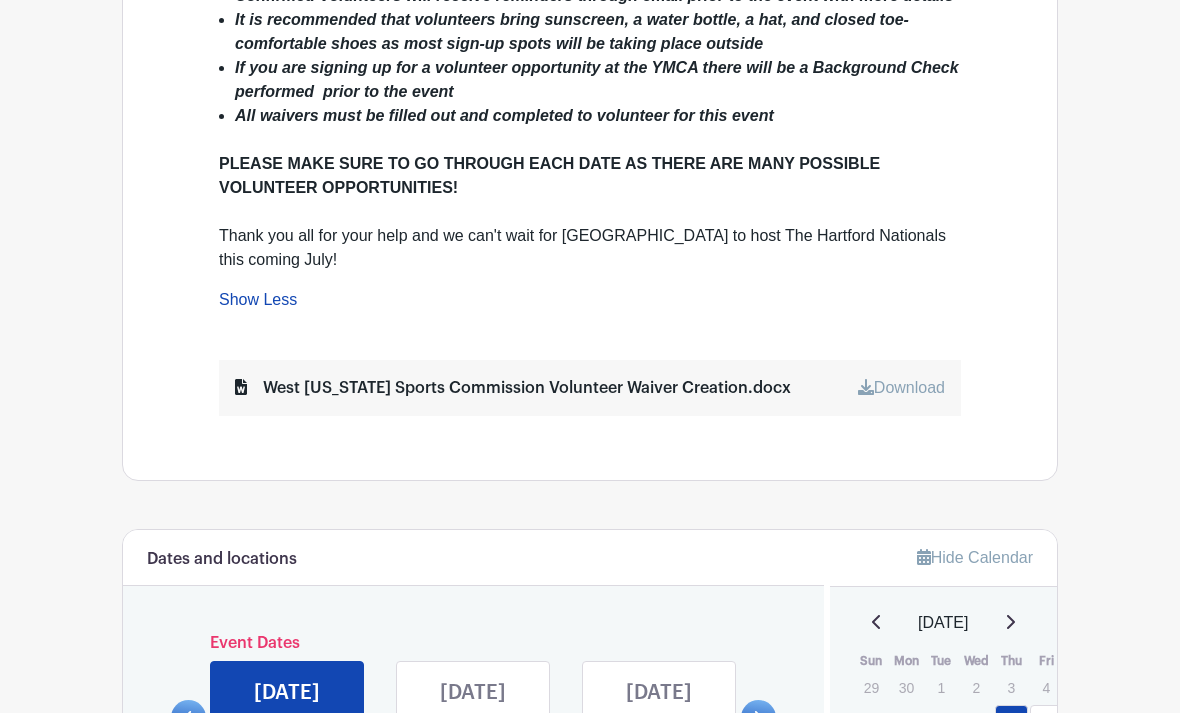 click on "Download" at bounding box center [901, 387] 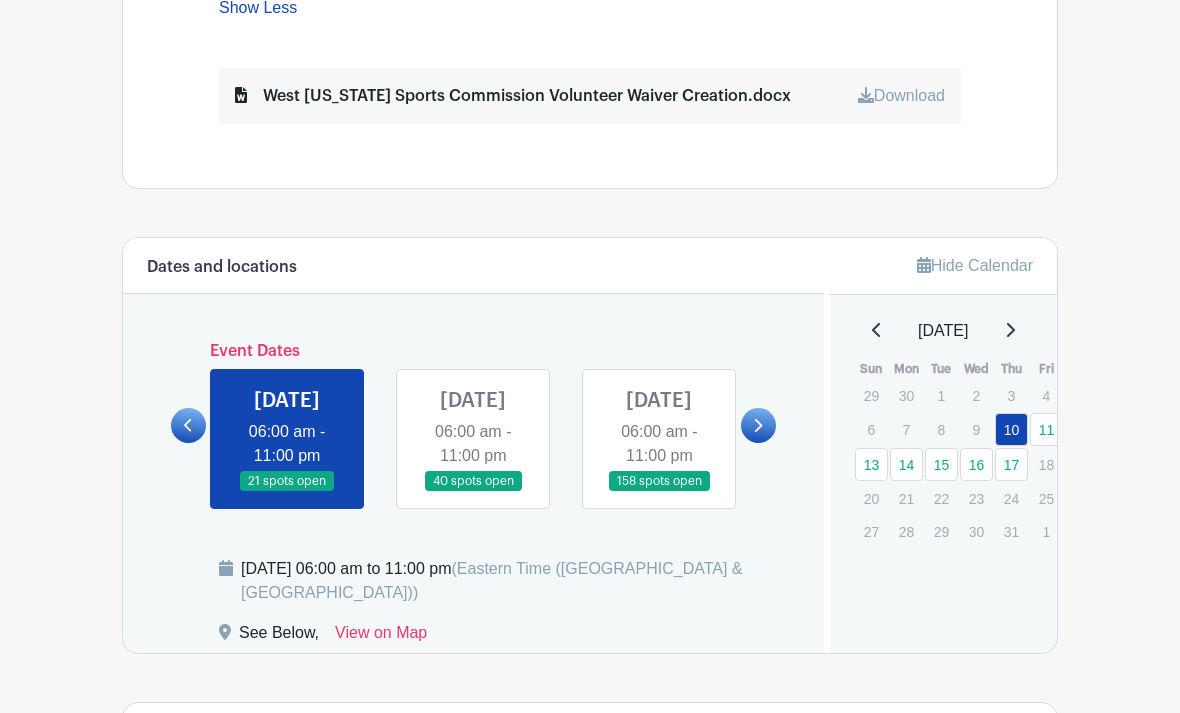 scroll, scrollTop: 1455, scrollLeft: 0, axis: vertical 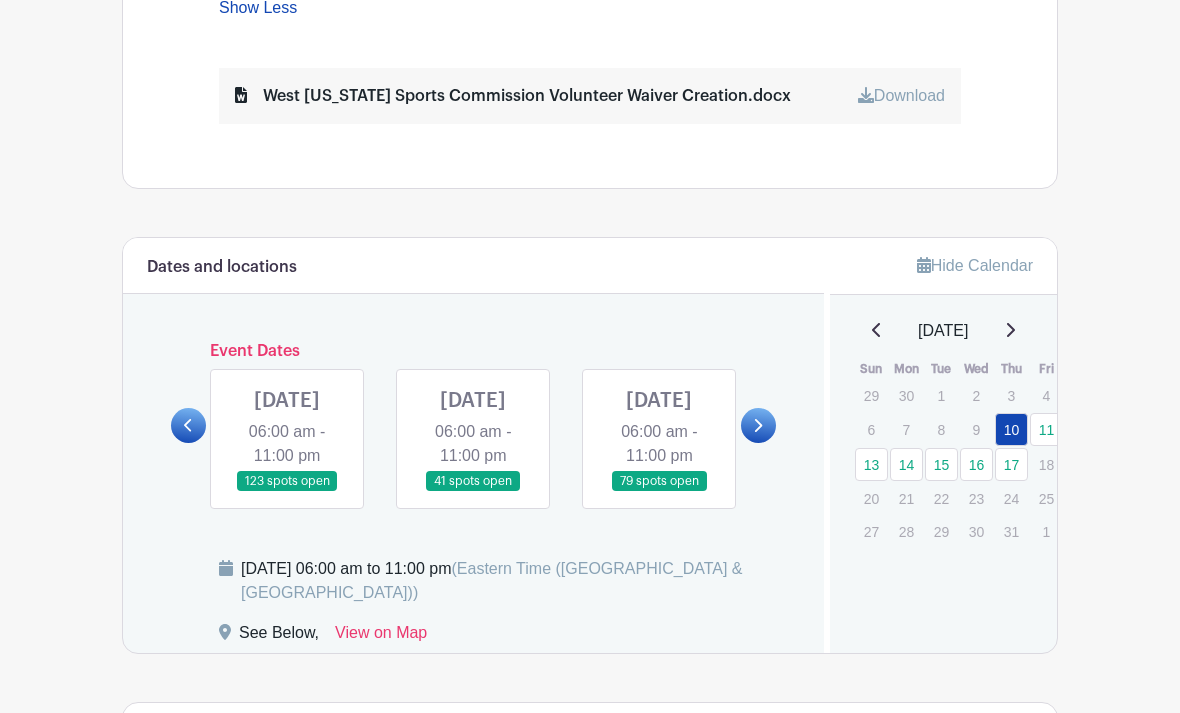 click at bounding box center [473, 492] 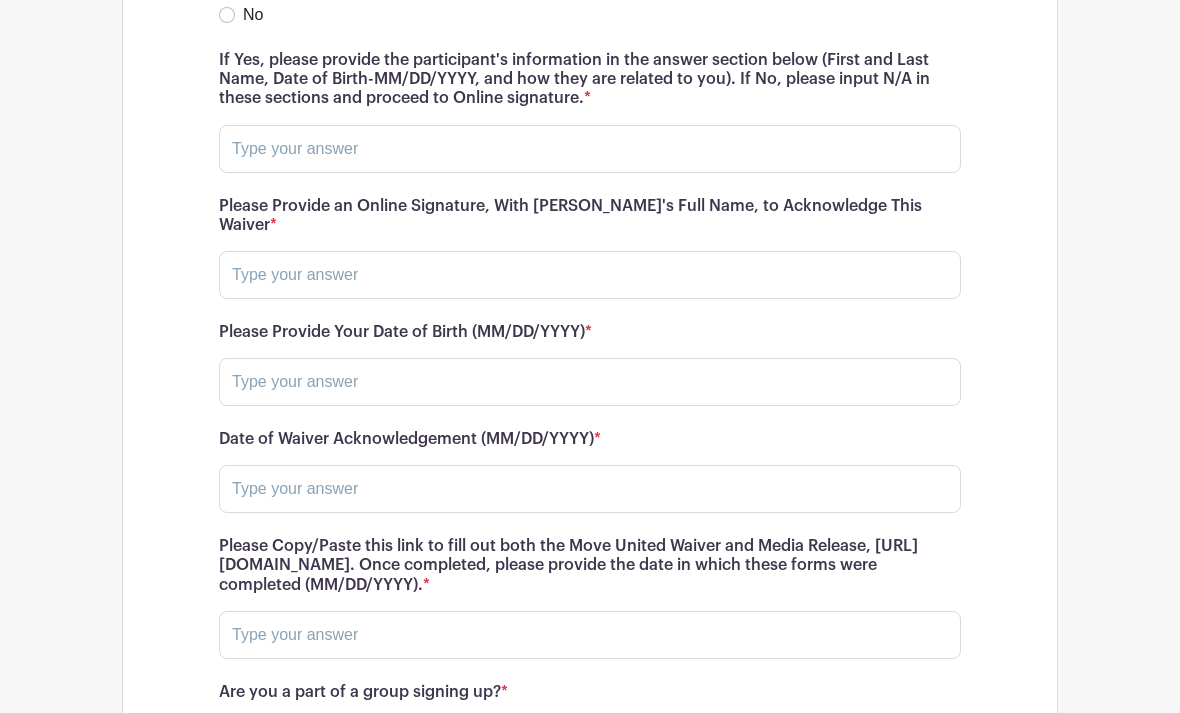 scroll, scrollTop: 11549, scrollLeft: 0, axis: vertical 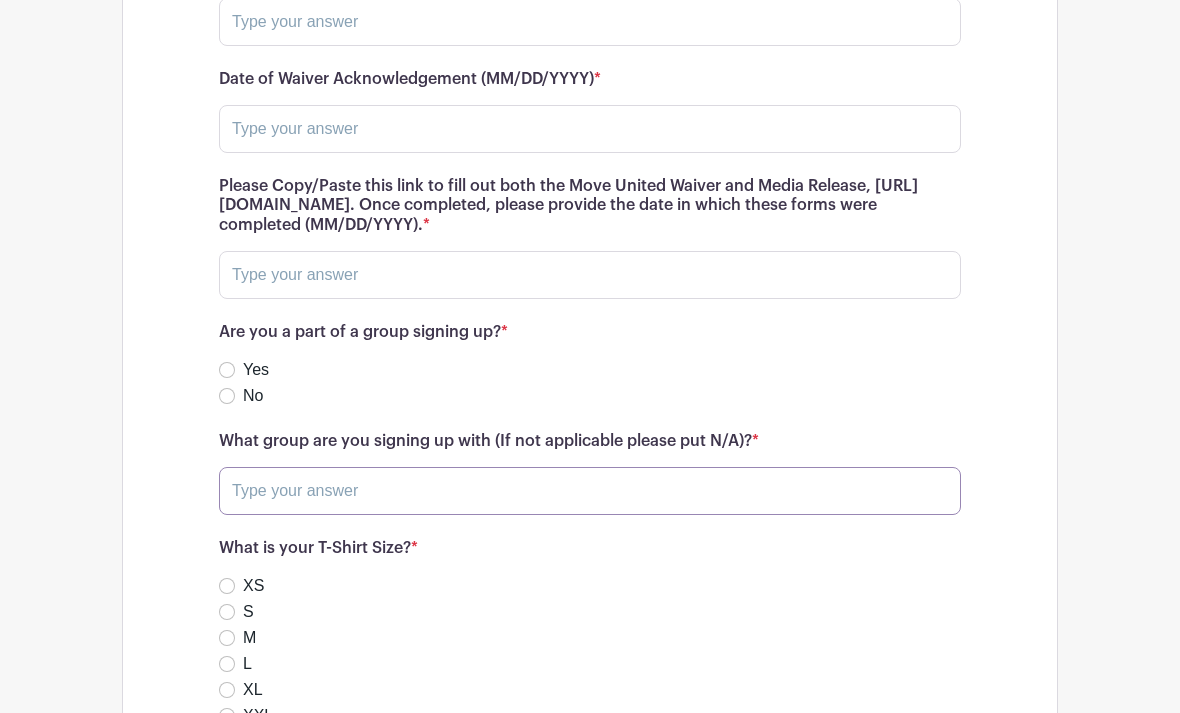 click at bounding box center (590, 491) 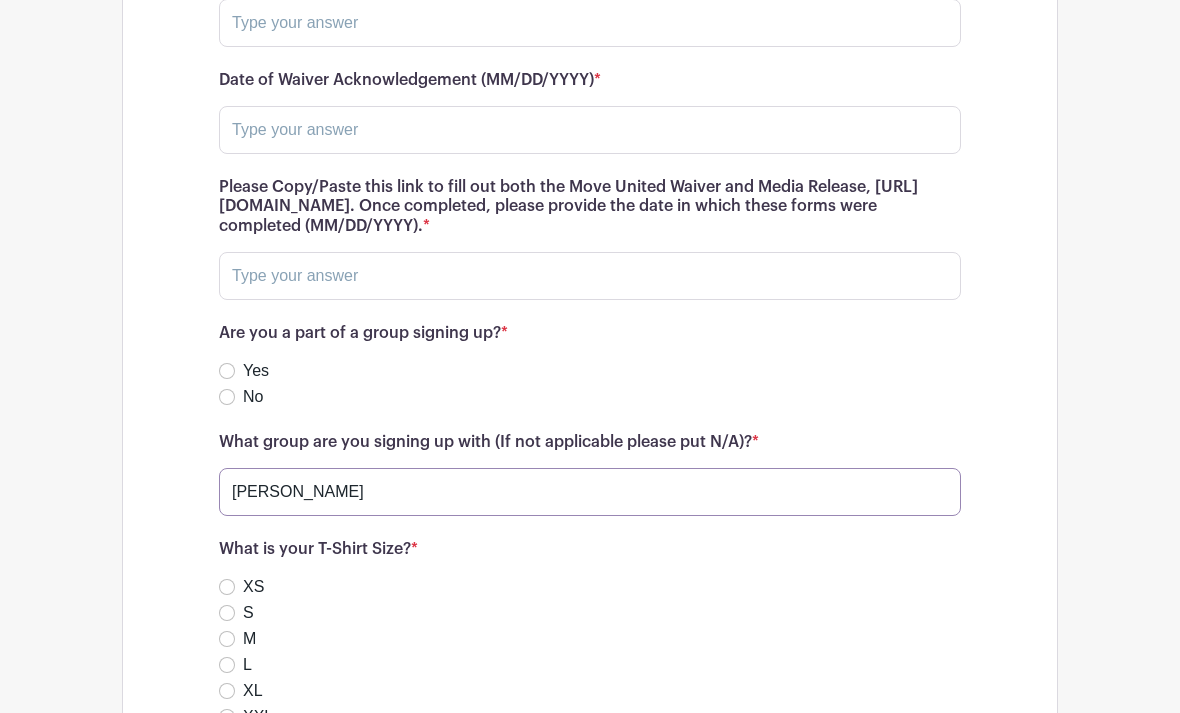 type on "[PERSON_NAME]" 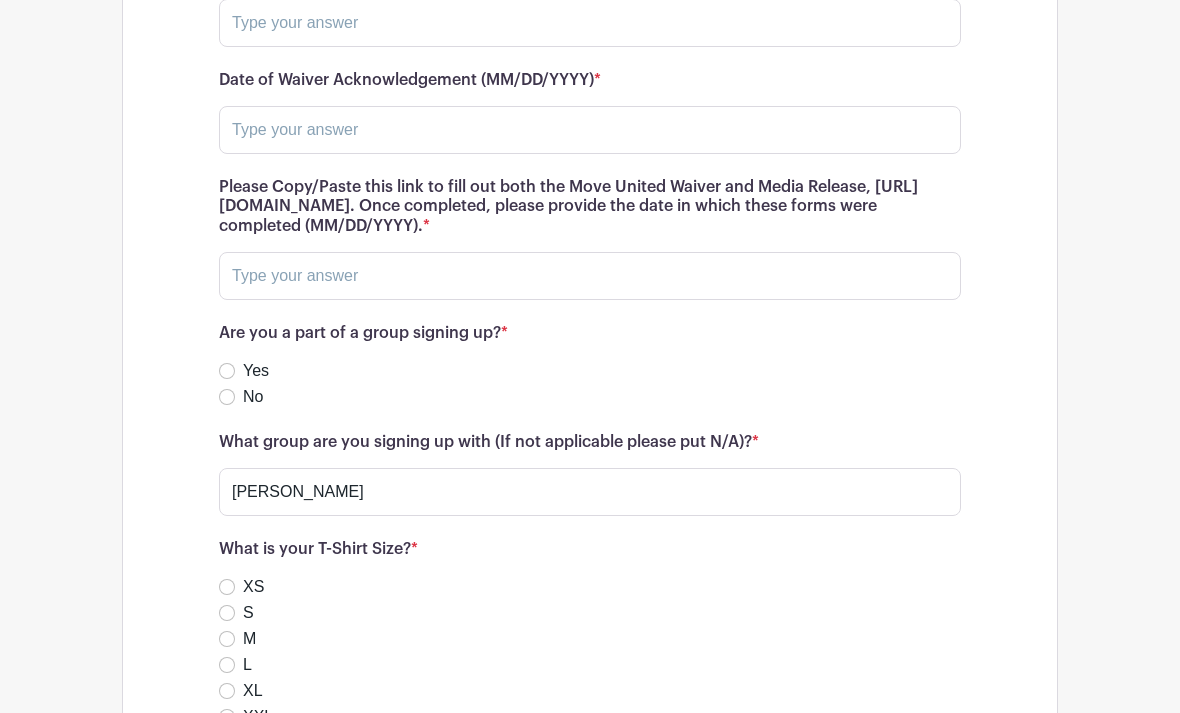 click on "Yes" at bounding box center (590, 371) 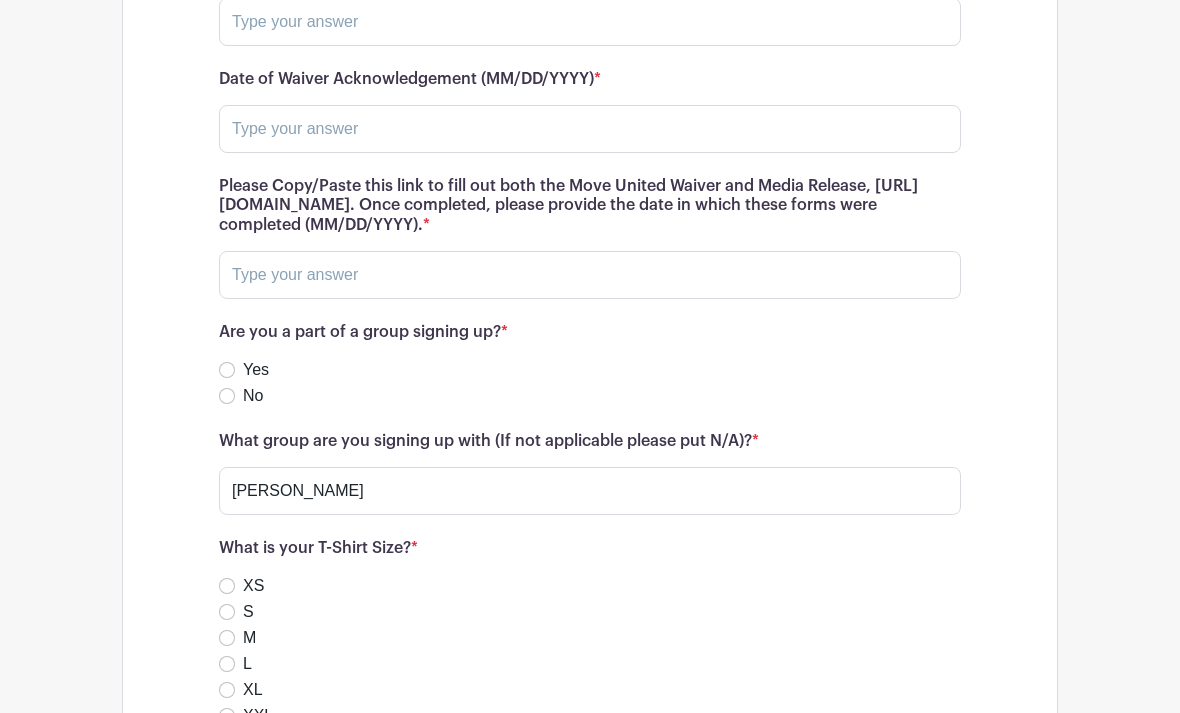 click on "Yes" at bounding box center [227, 371] 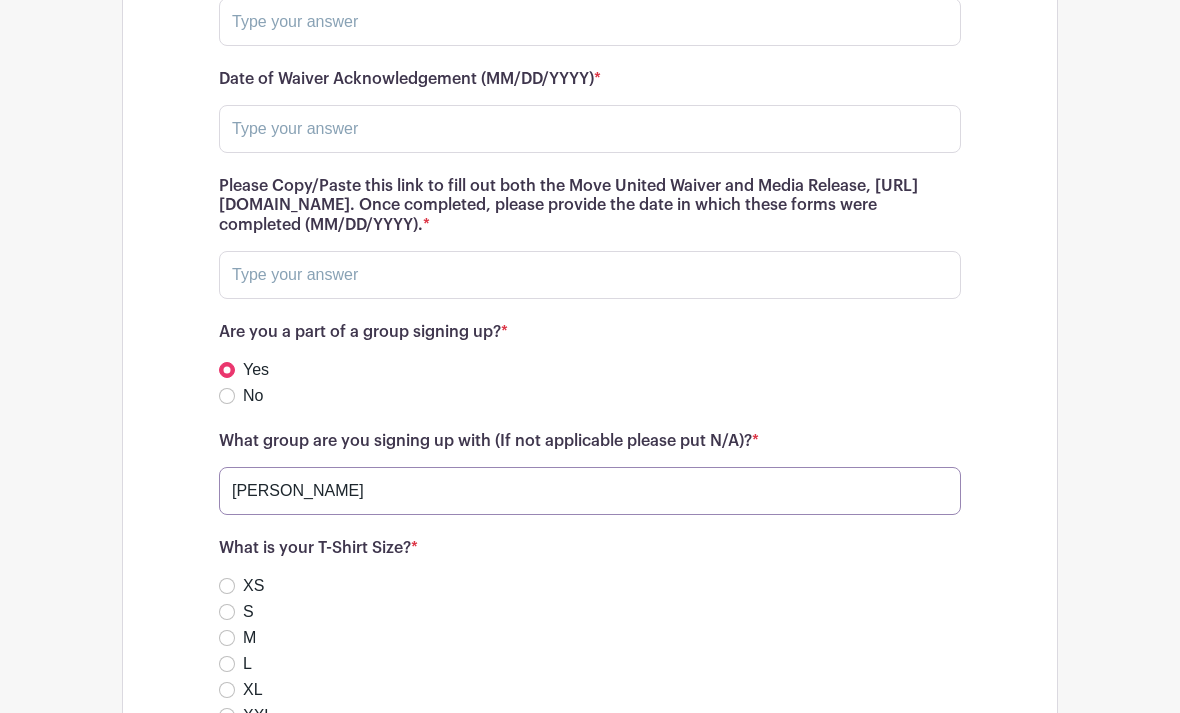 click on "[PERSON_NAME]" at bounding box center [590, 491] 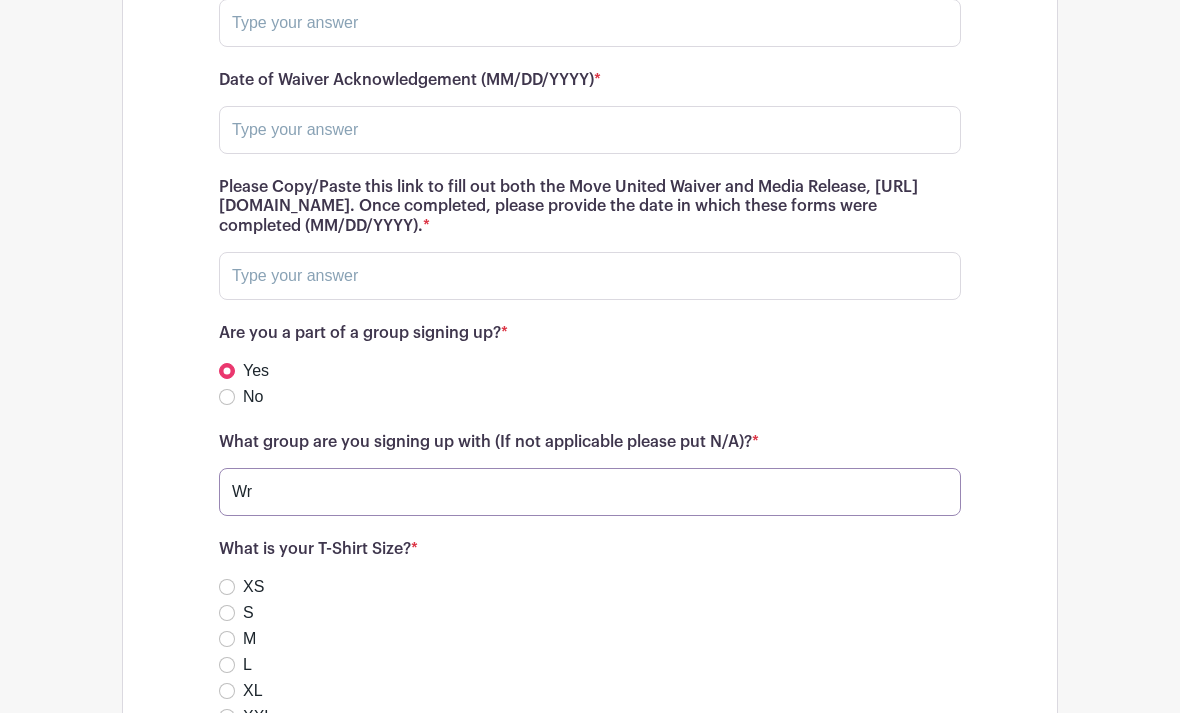 type on "W" 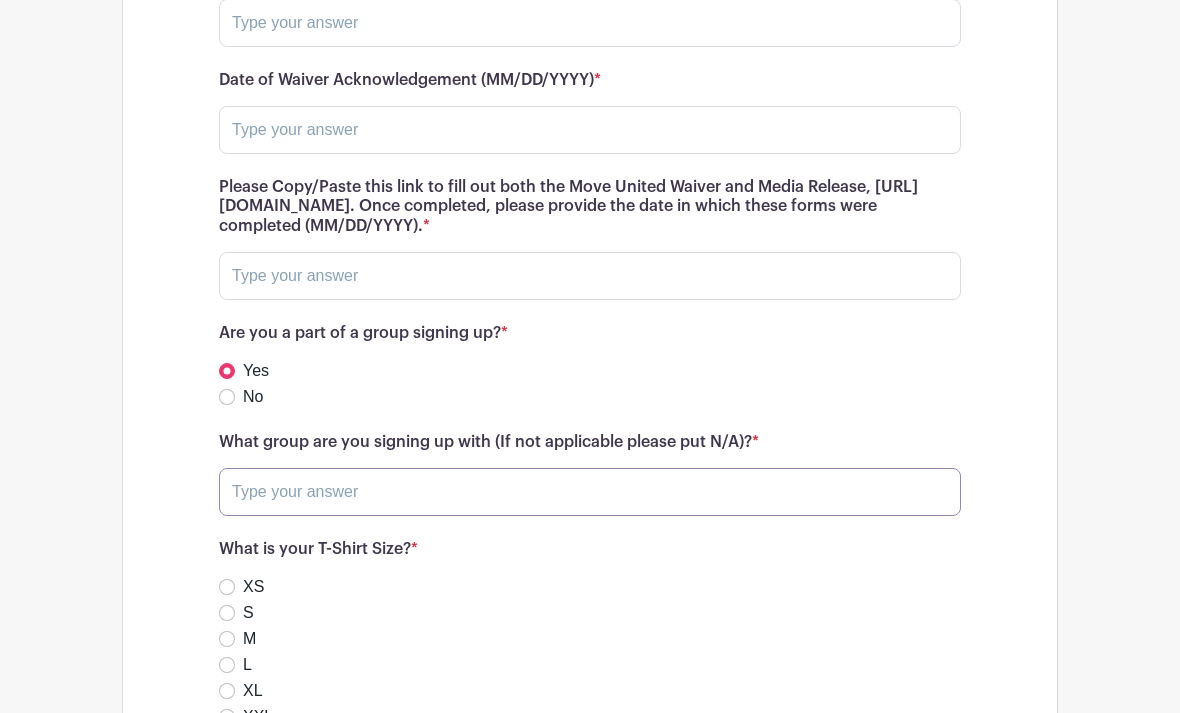 type 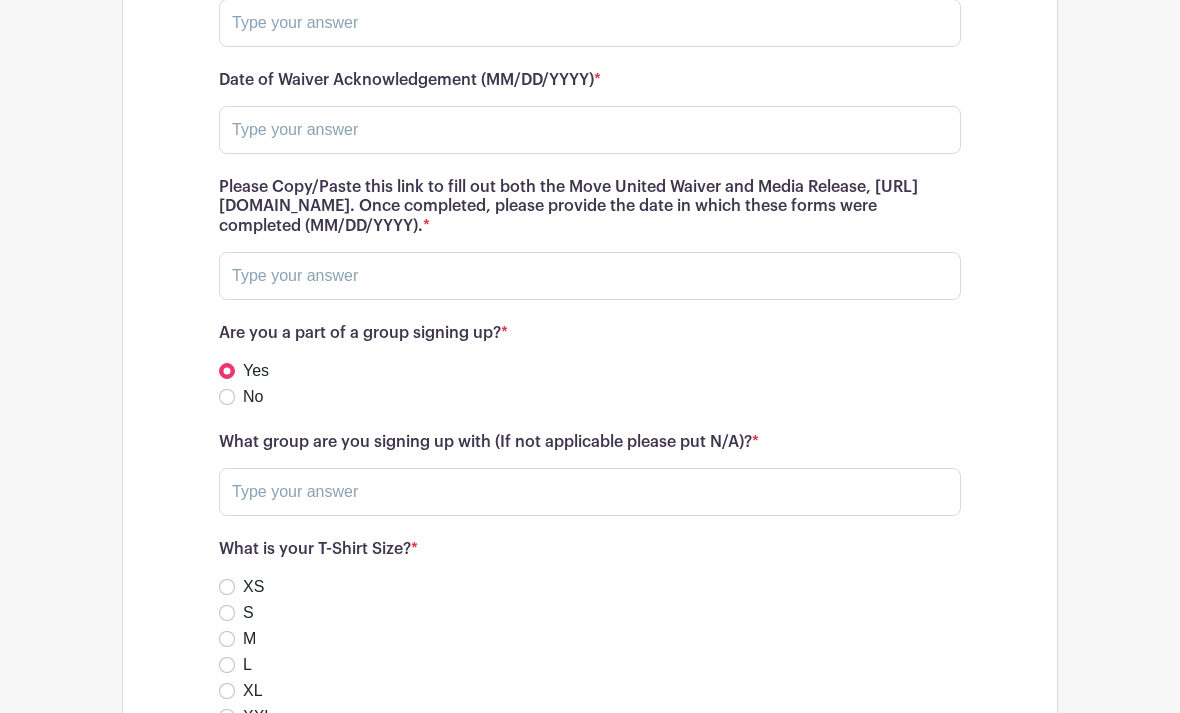 click on "Yes" at bounding box center (256, 371) 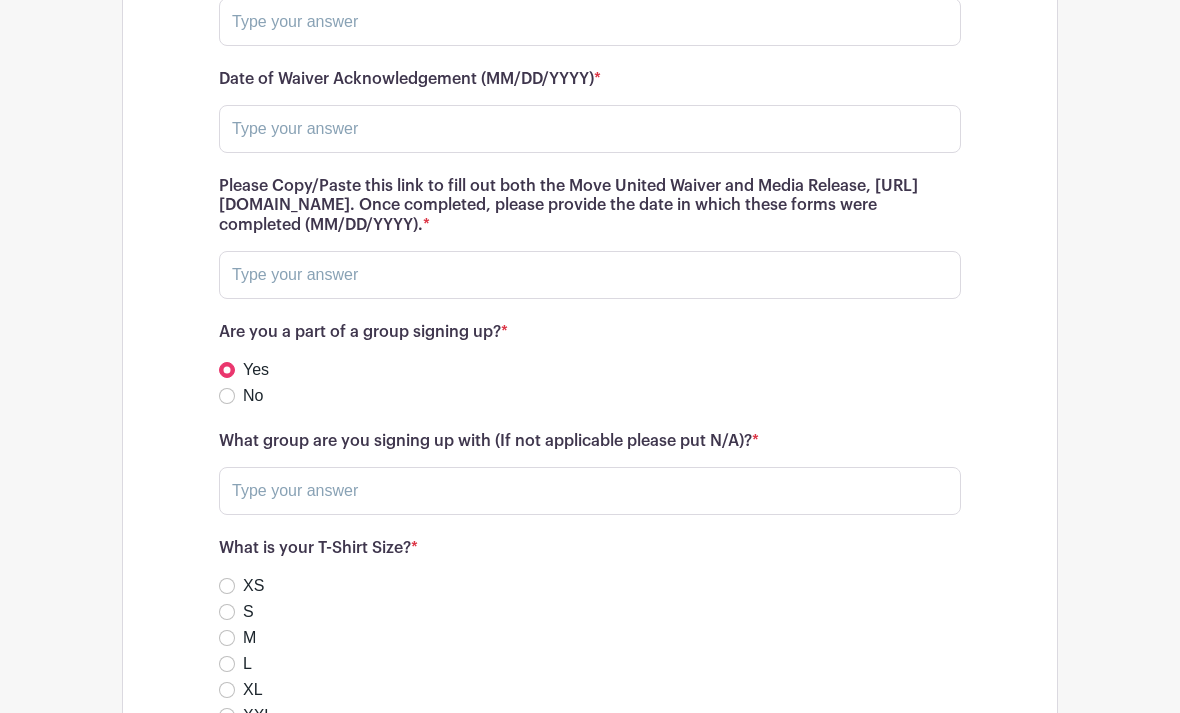 scroll, scrollTop: 11904, scrollLeft: 0, axis: vertical 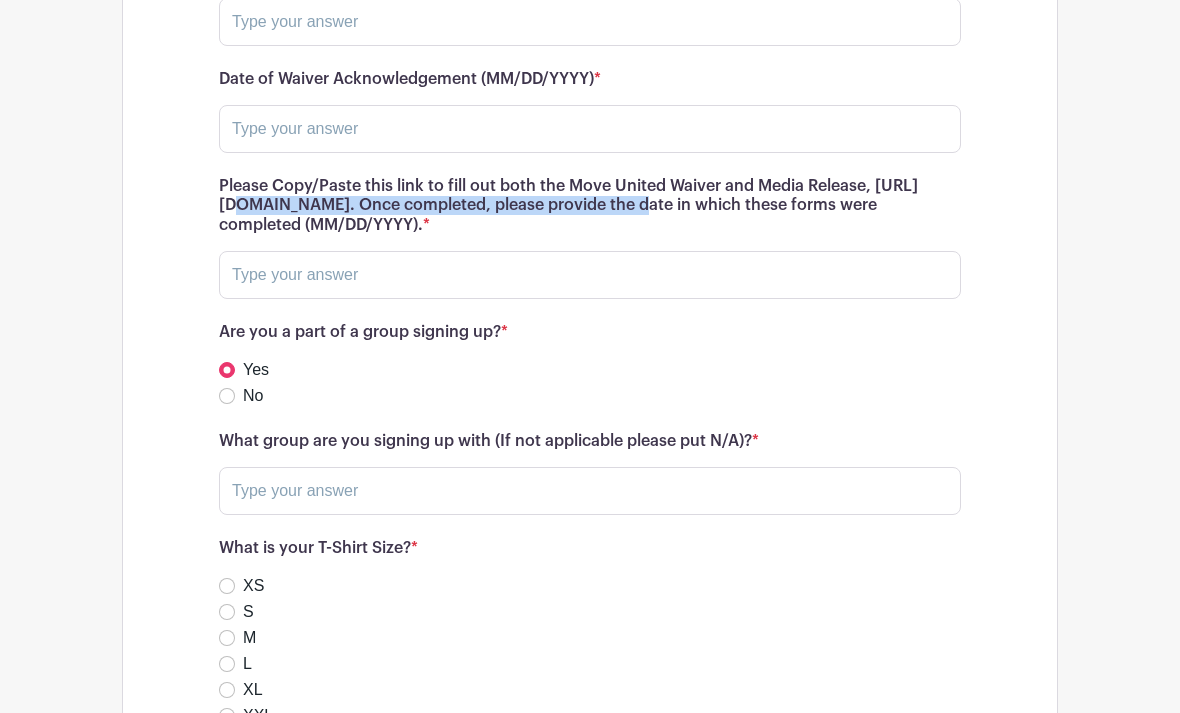 drag, startPoint x: 616, startPoint y: 324, endPoint x: 218, endPoint y: 329, distance: 398.0314 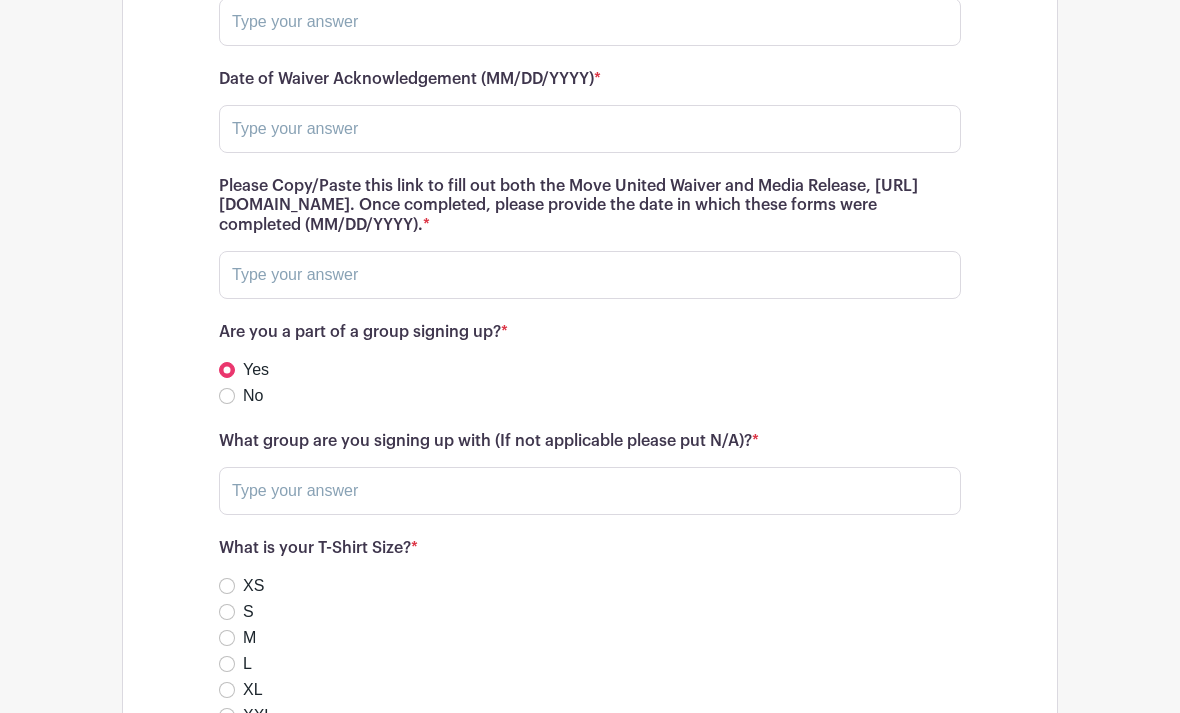 click on "Are you a part of a group signing up?
*
Yes No" at bounding box center (590, 365) 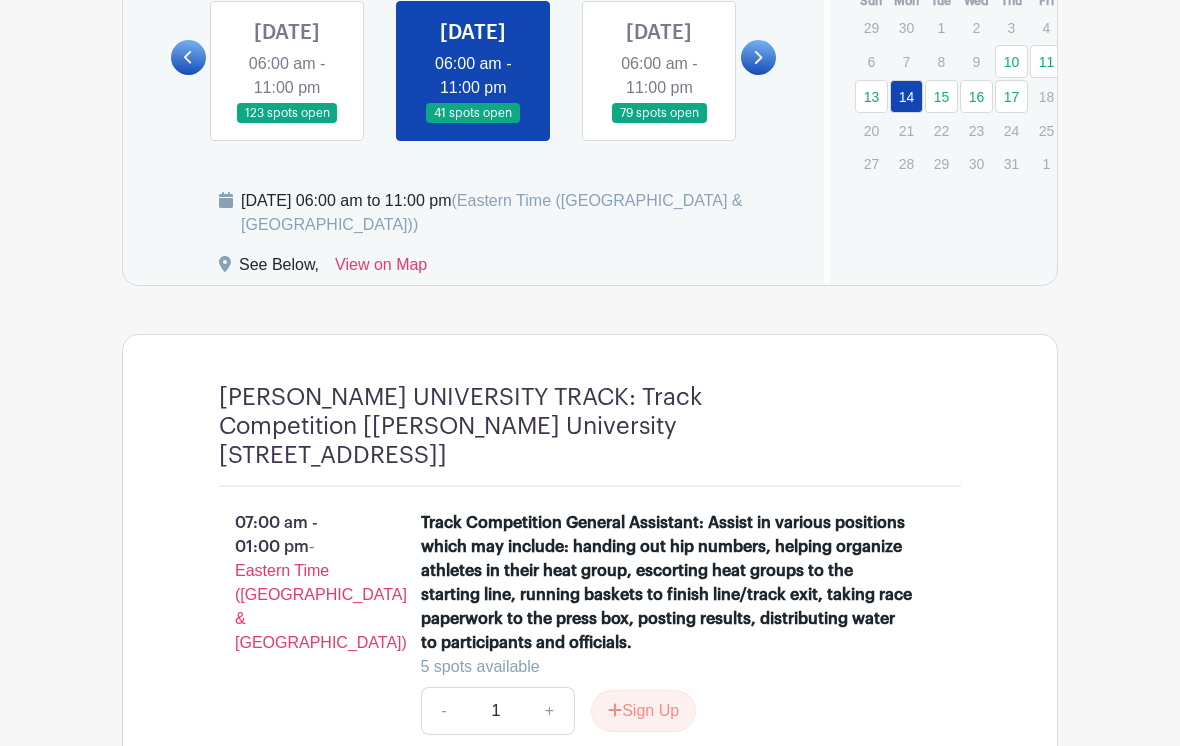 scroll, scrollTop: 1814, scrollLeft: 0, axis: vertical 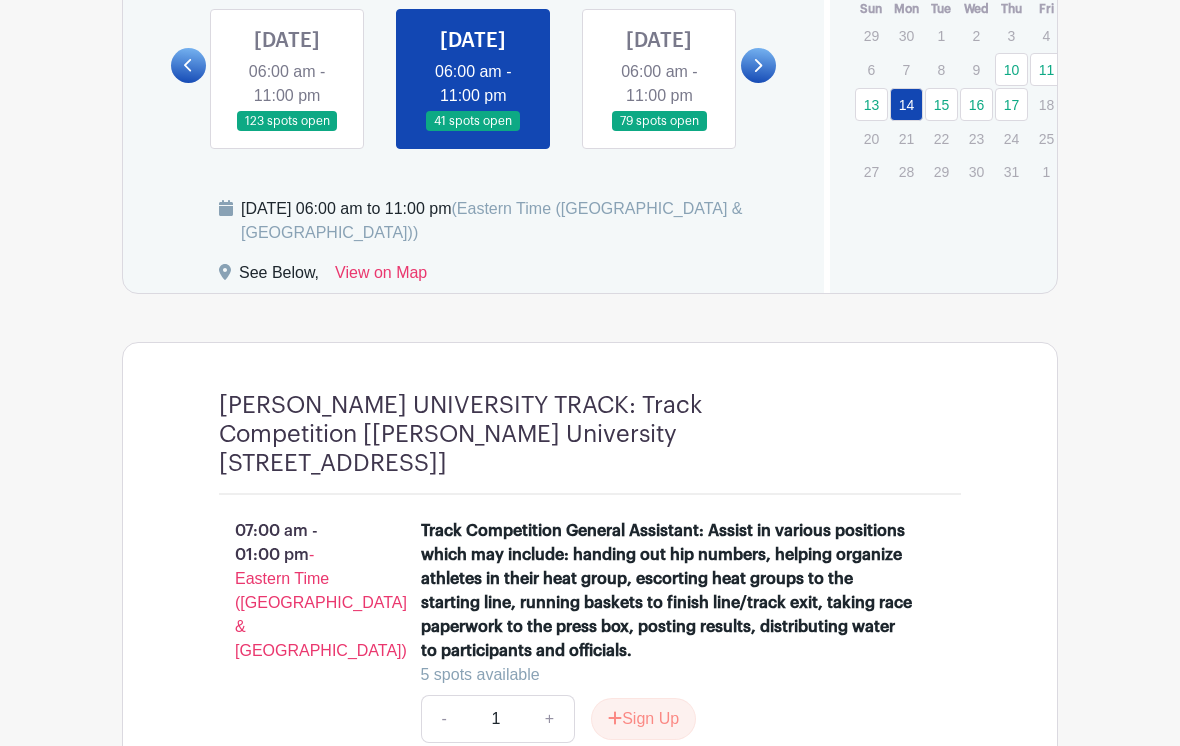 click at bounding box center (659, 133) 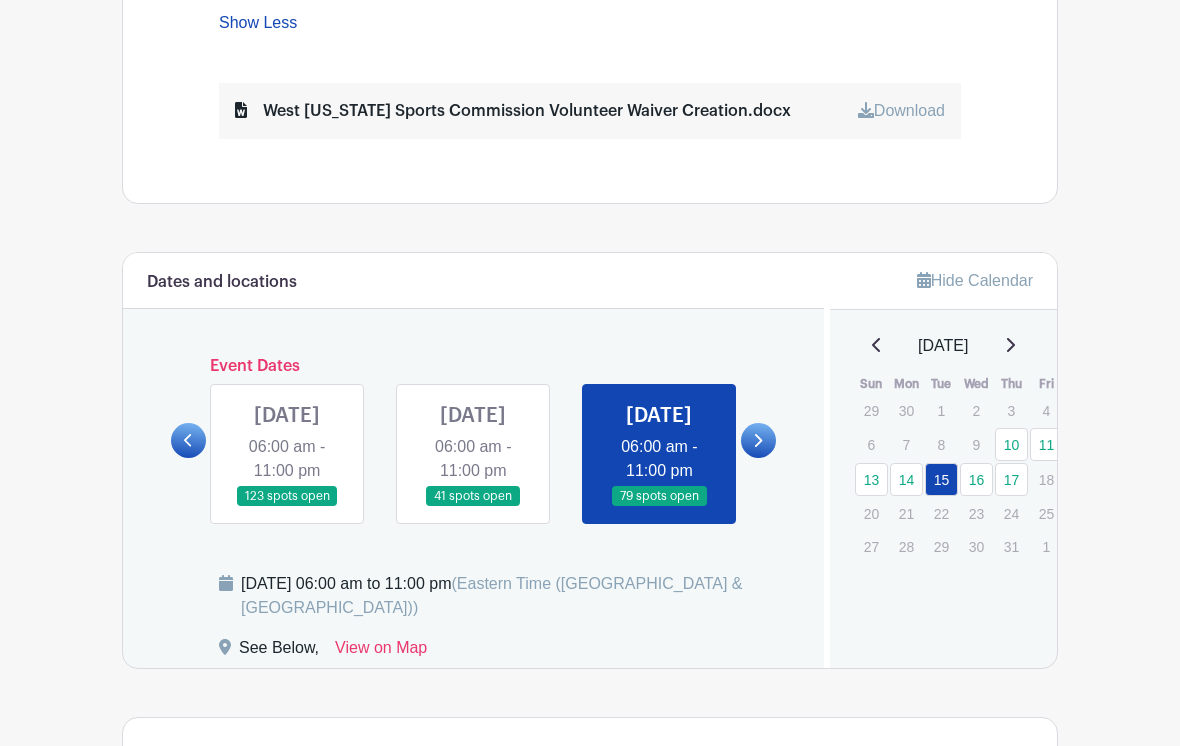 scroll, scrollTop: 1029, scrollLeft: 0, axis: vertical 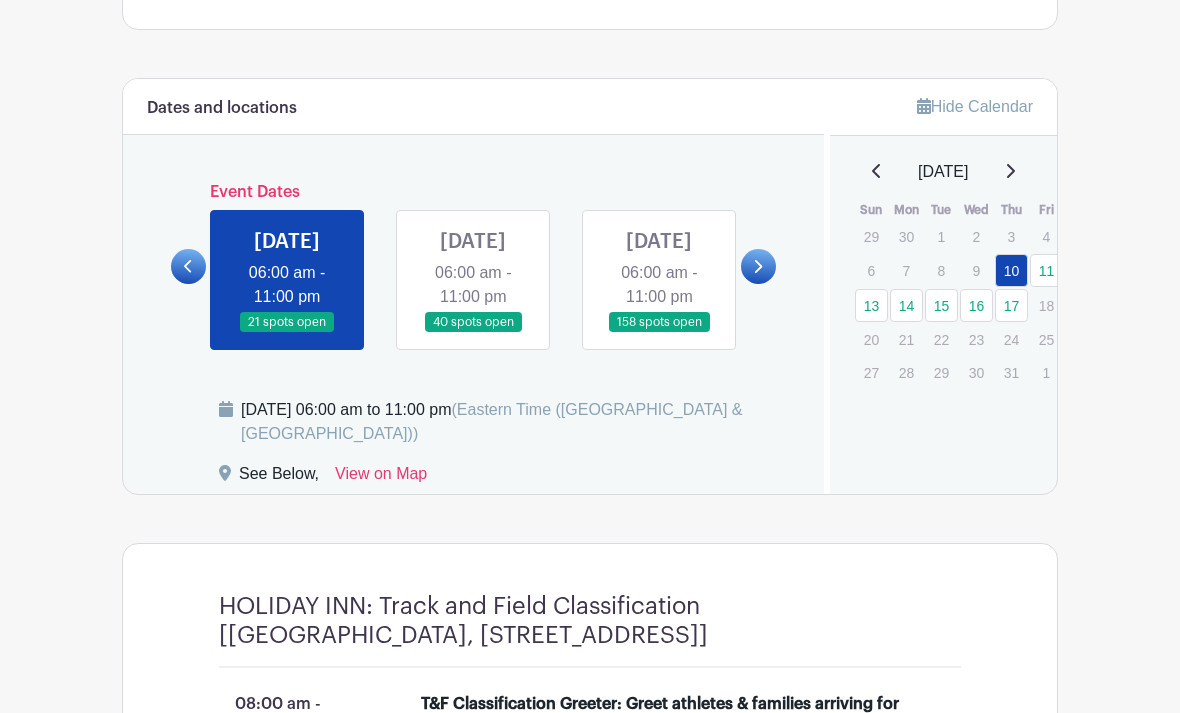 drag, startPoint x: 1107, startPoint y: 1, endPoint x: -1, endPoint y: -1243, distance: 1665.8932 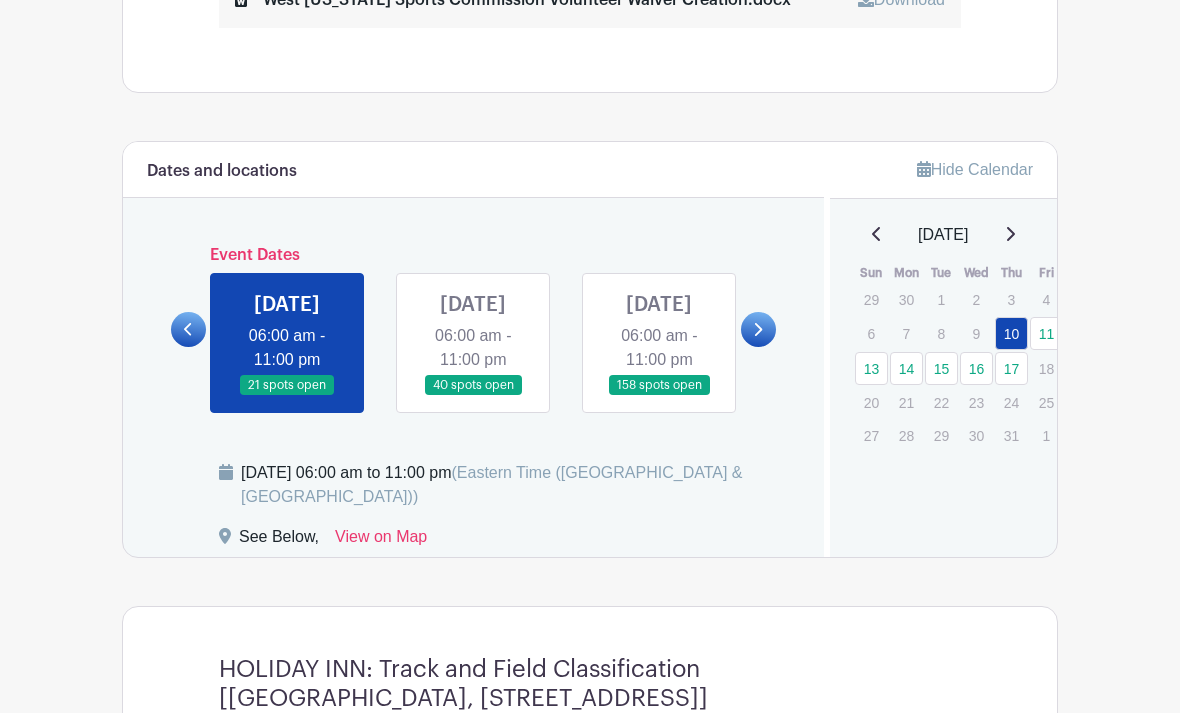 scroll, scrollTop: 1176, scrollLeft: 0, axis: vertical 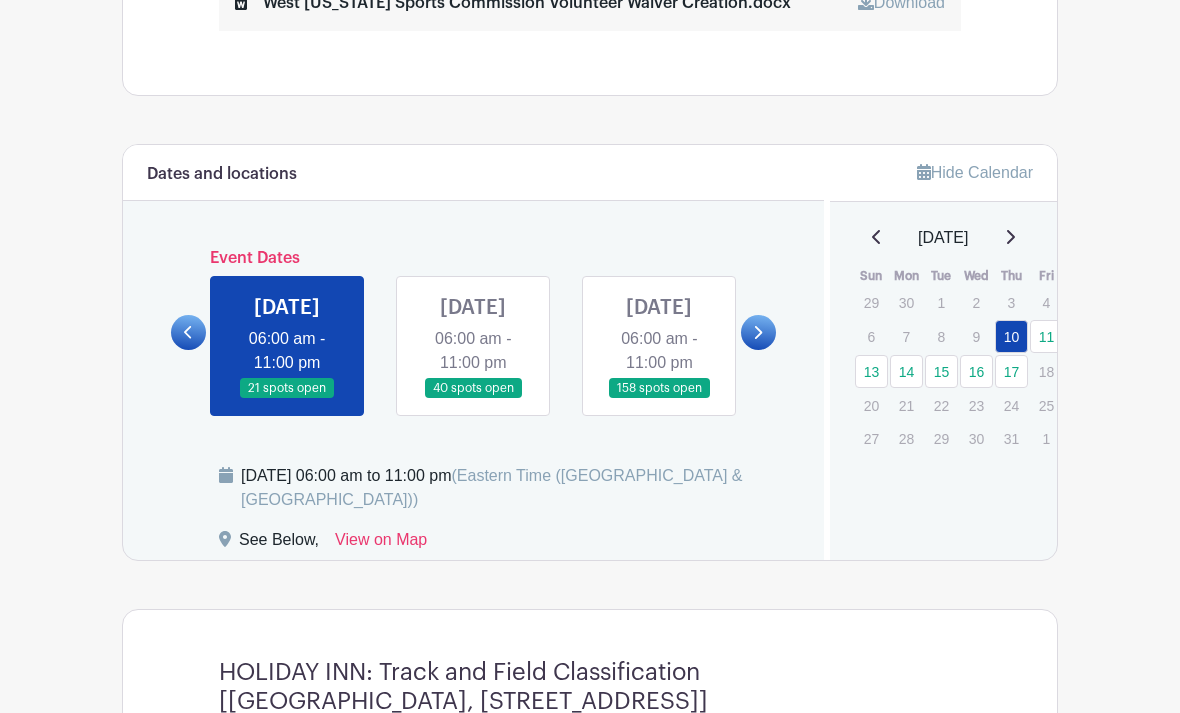 click 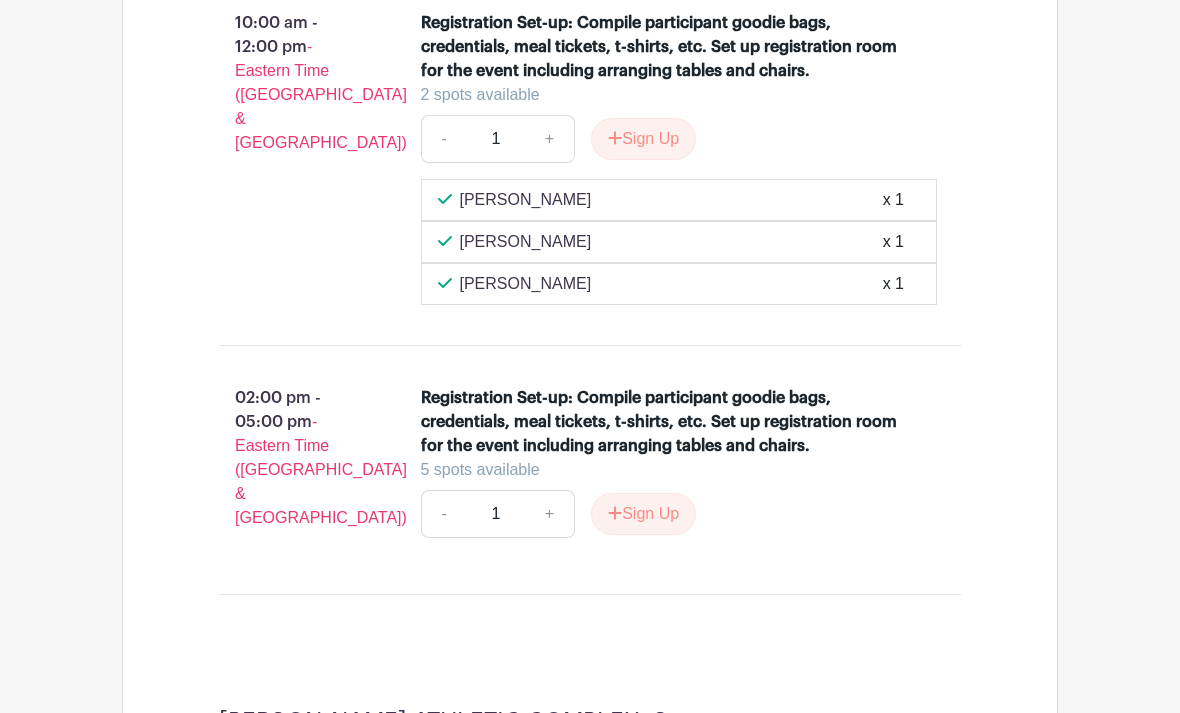 scroll, scrollTop: 2830, scrollLeft: 0, axis: vertical 